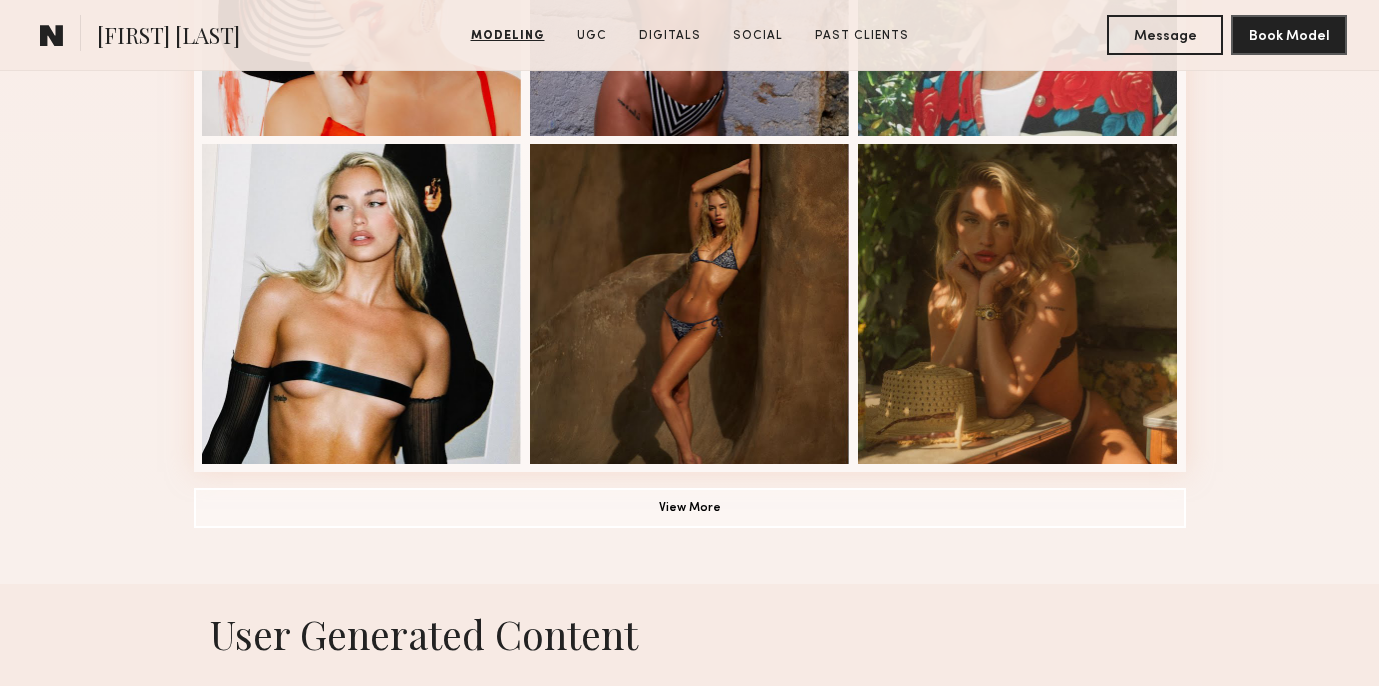 scroll, scrollTop: 1438, scrollLeft: 0, axis: vertical 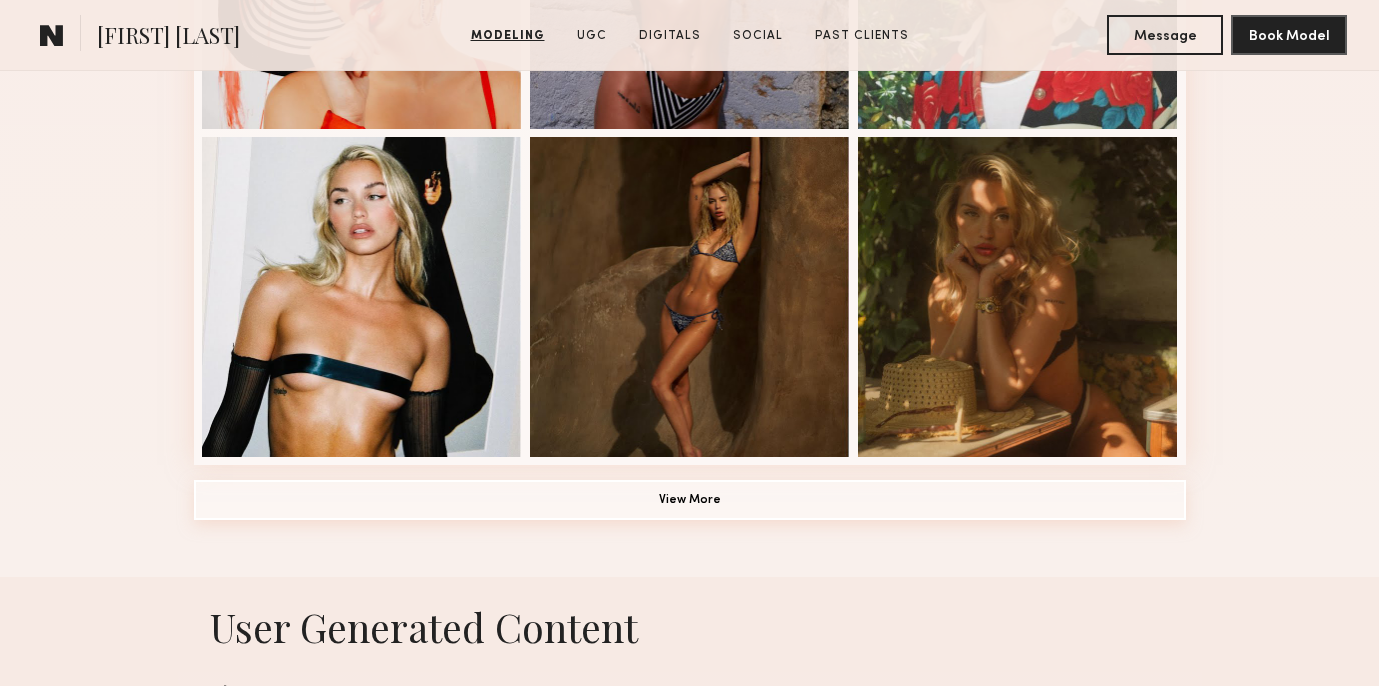 click on "View More" 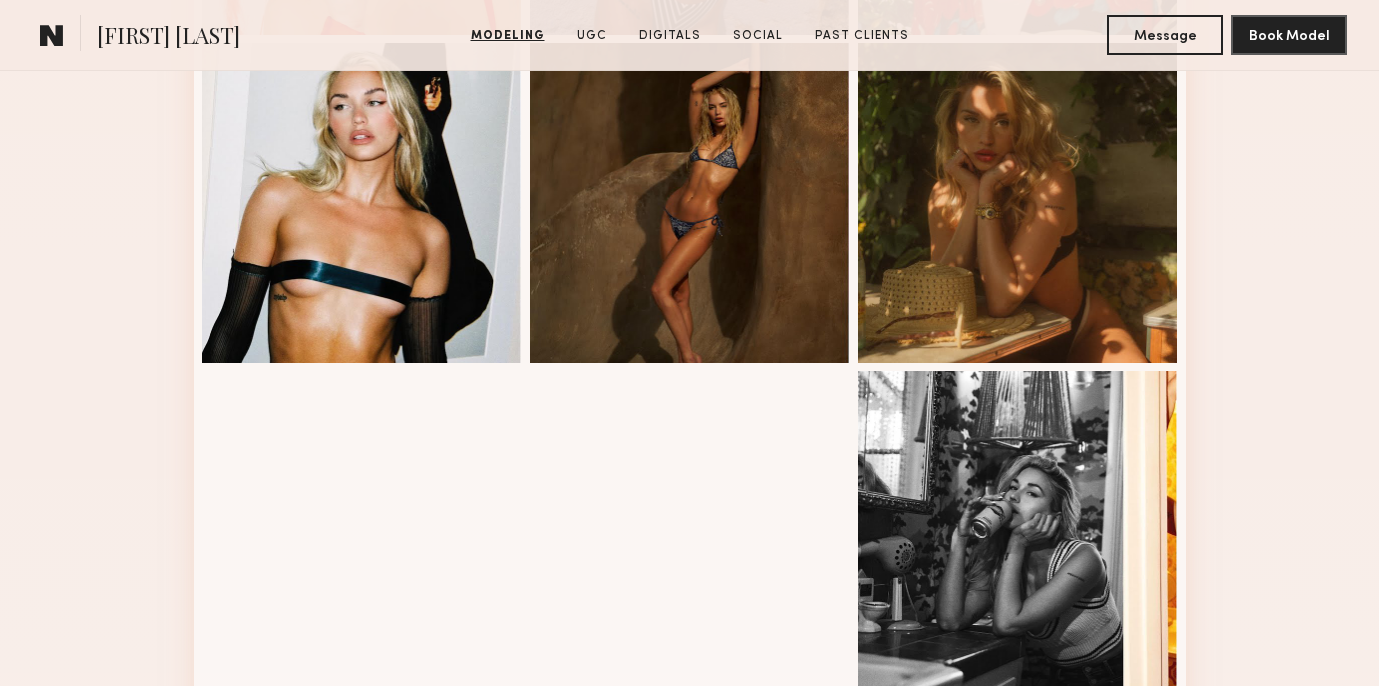 scroll, scrollTop: 1581, scrollLeft: 0, axis: vertical 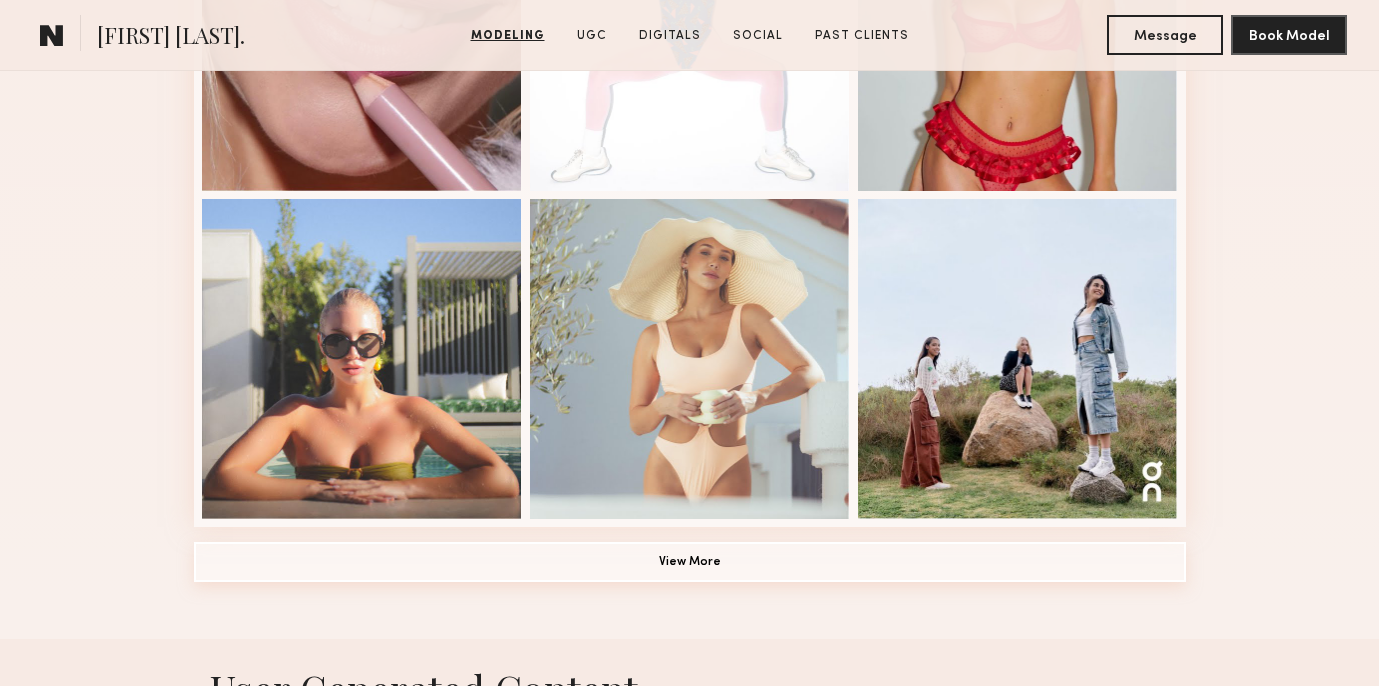 click on "View More" 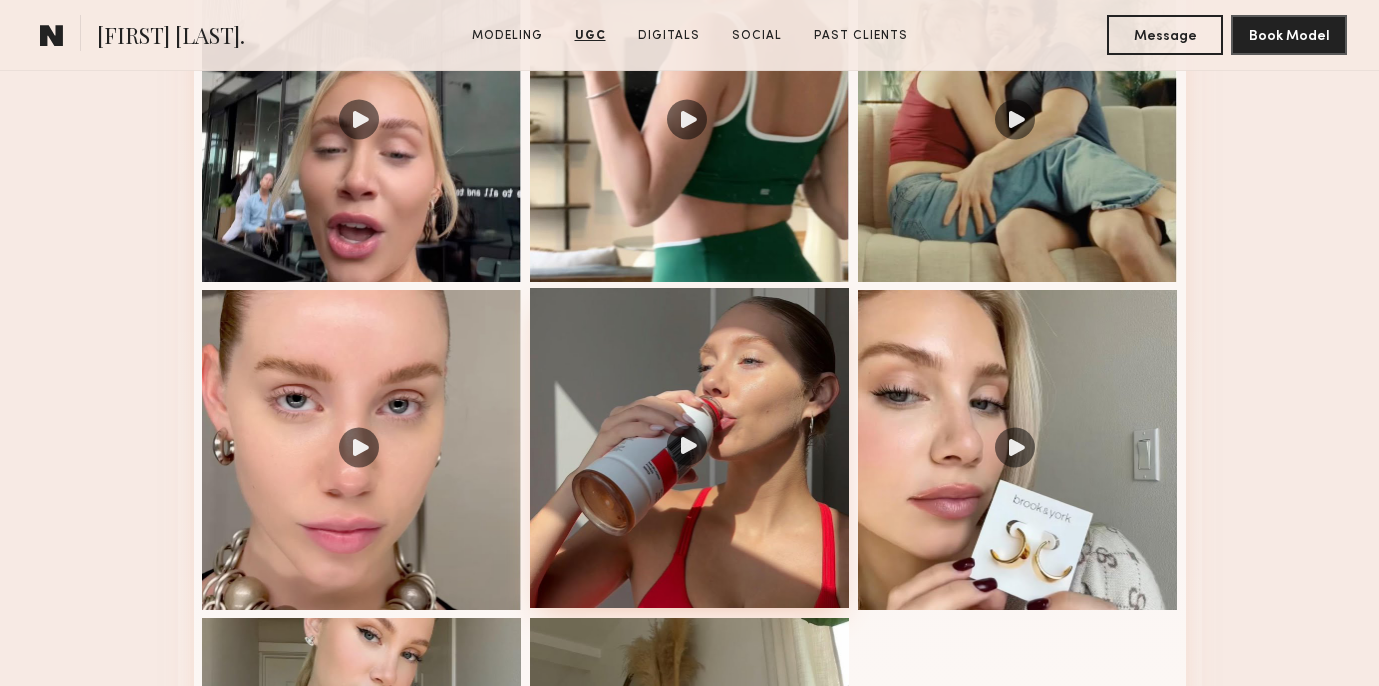 scroll, scrollTop: 3759, scrollLeft: 0, axis: vertical 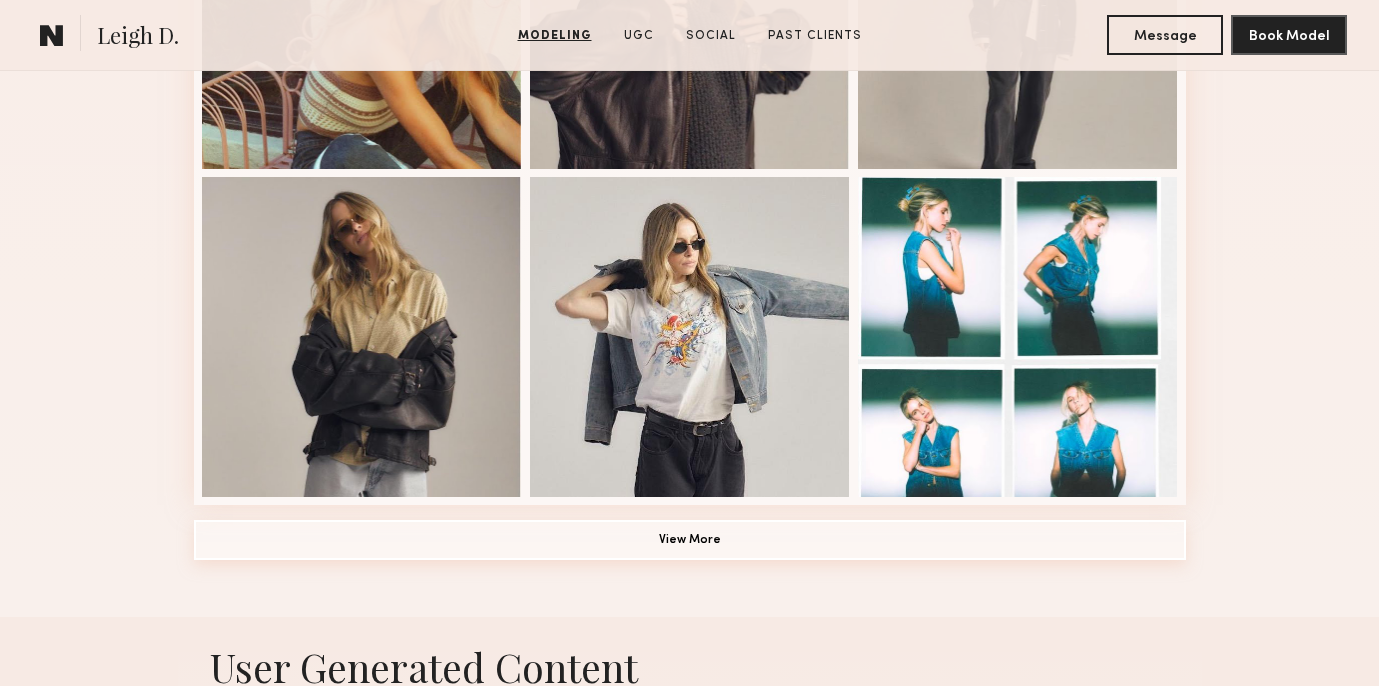 click on "View More" 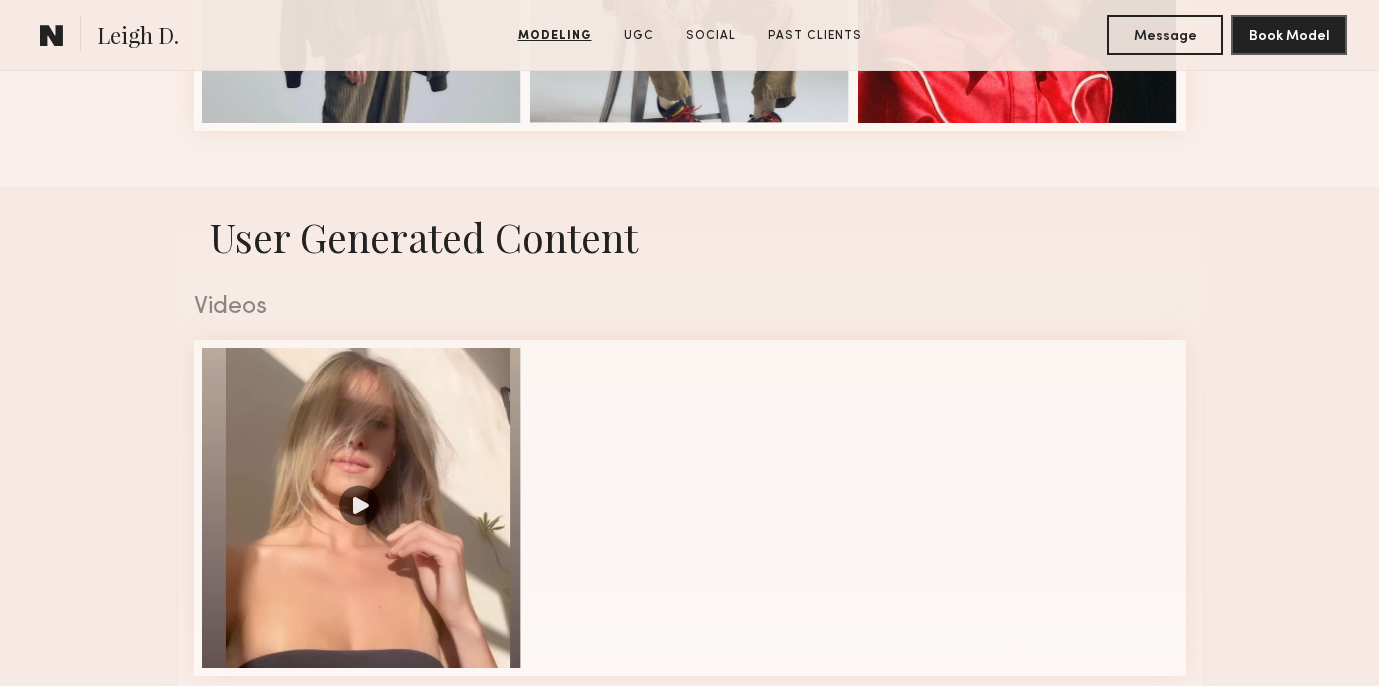 scroll, scrollTop: 2101, scrollLeft: 0, axis: vertical 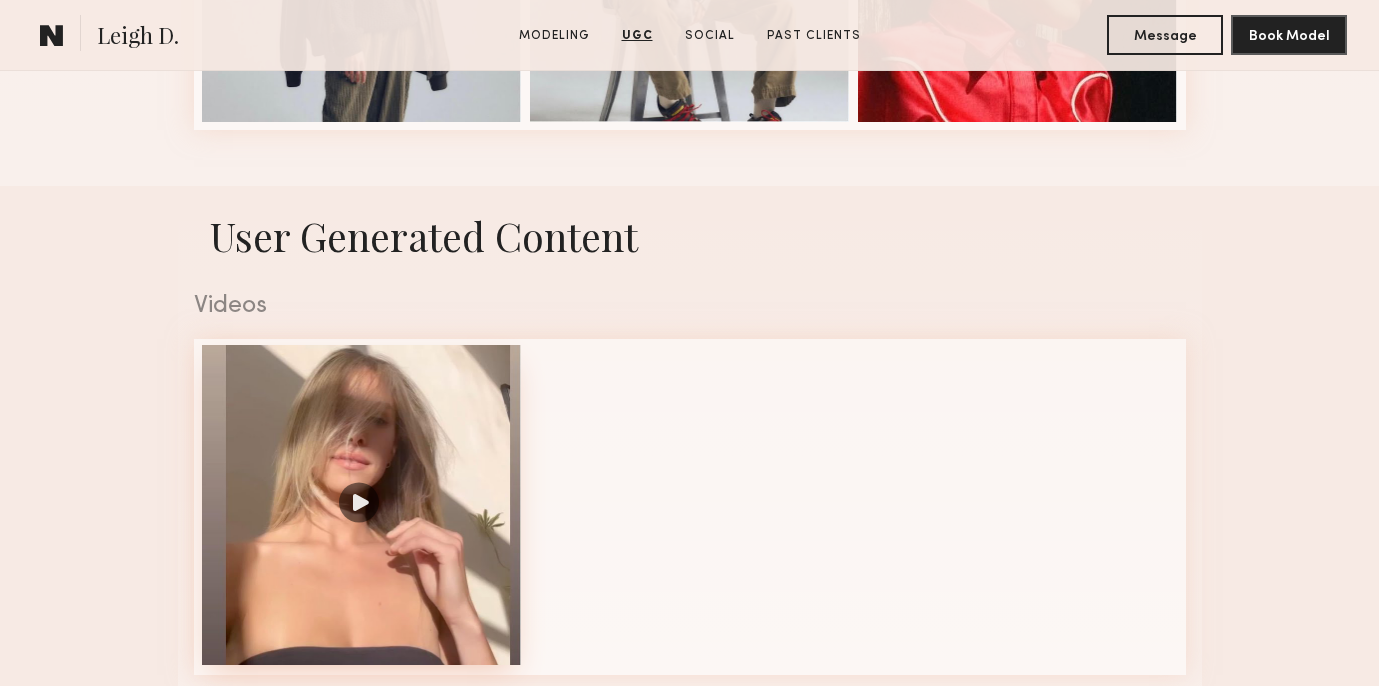 click at bounding box center [362, 505] 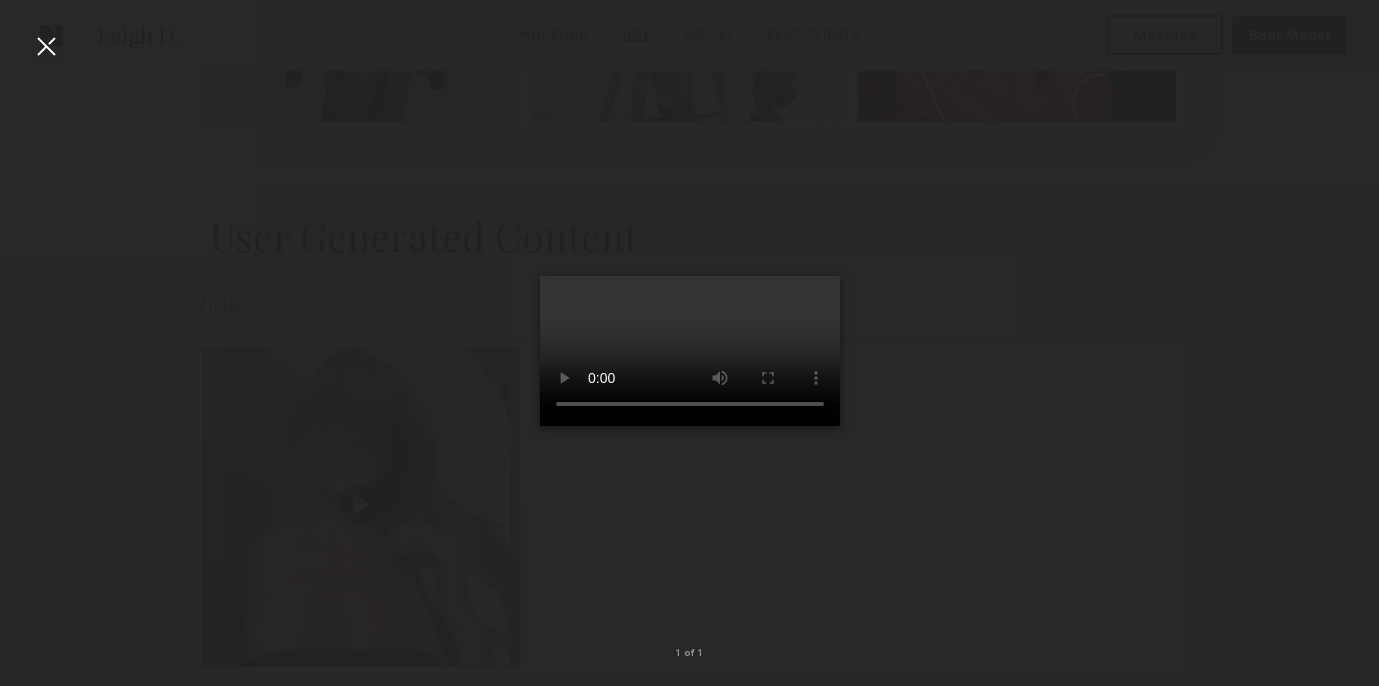 click at bounding box center [46, 46] 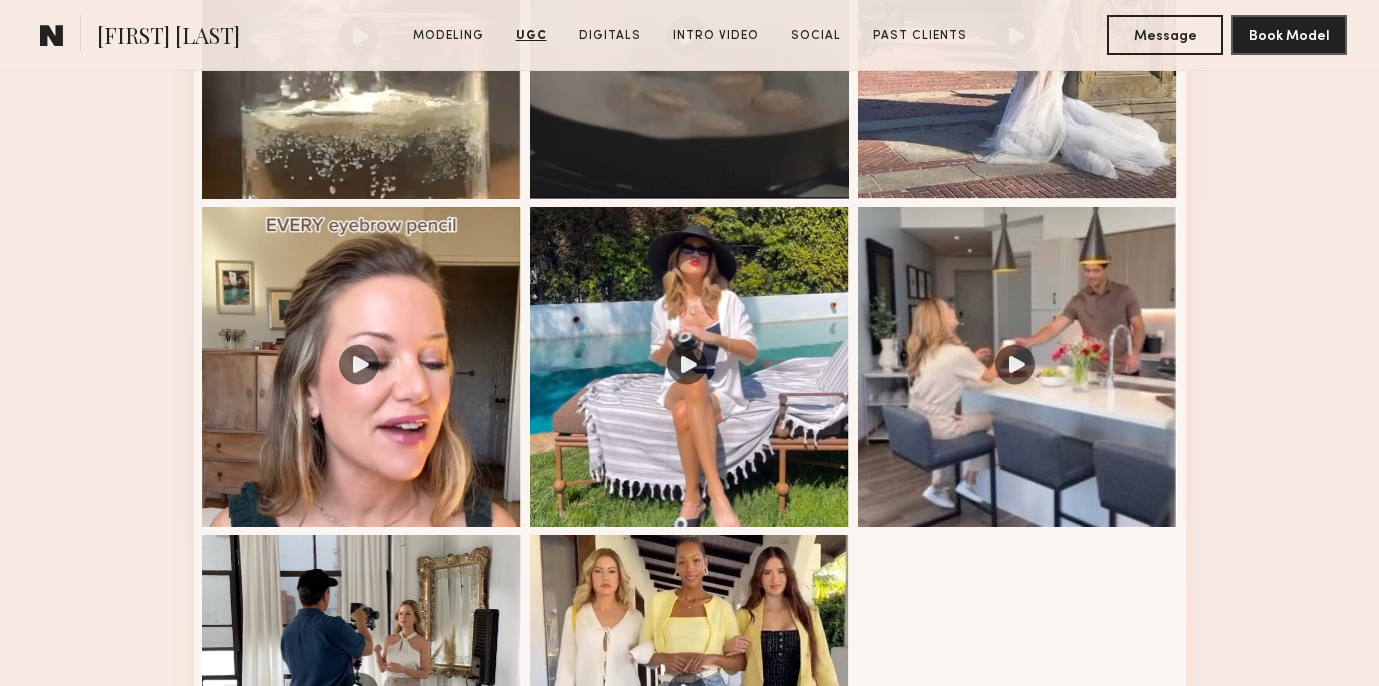 scroll, scrollTop: 2299, scrollLeft: 0, axis: vertical 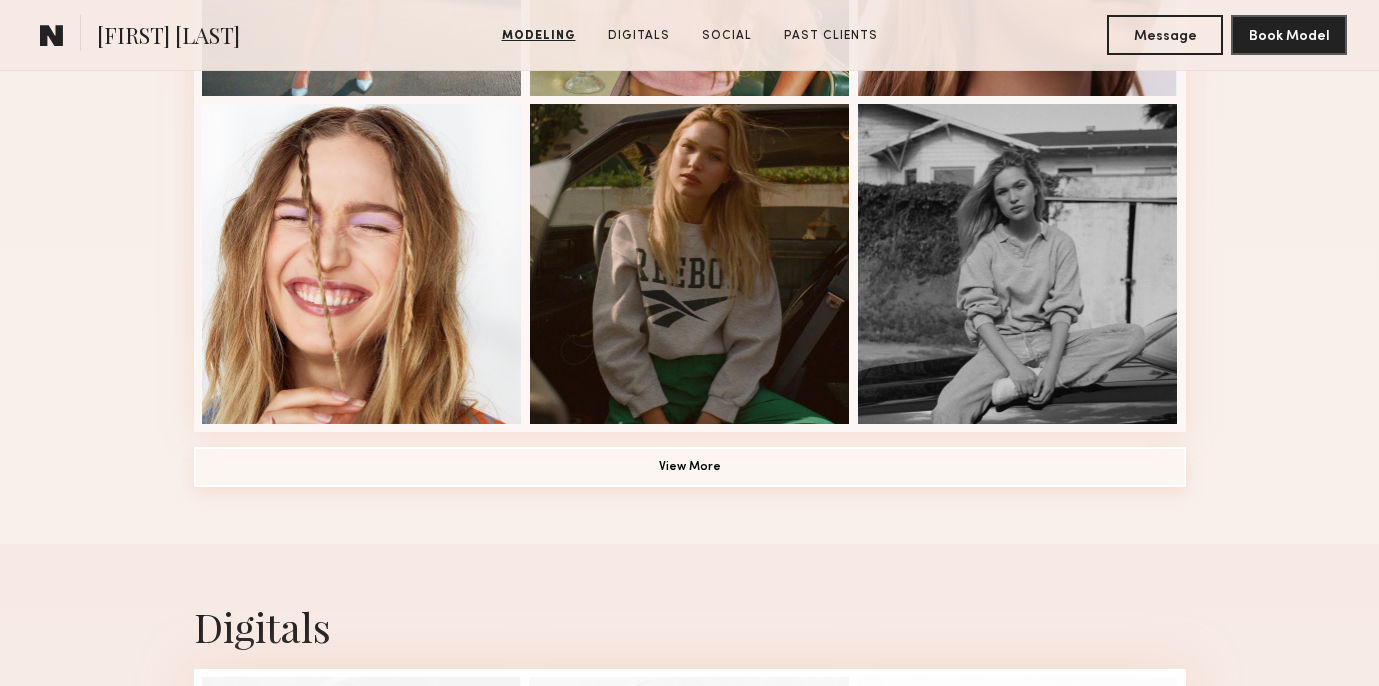 click on "View More" 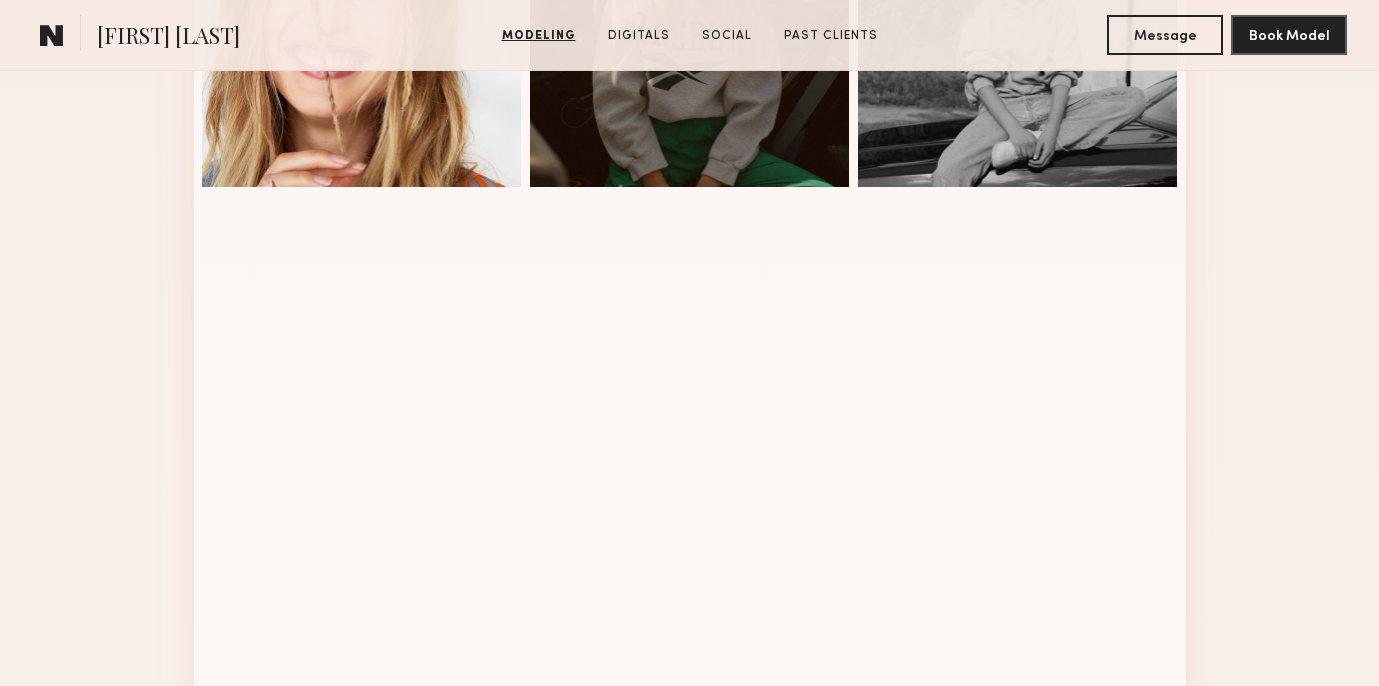 scroll, scrollTop: 1764, scrollLeft: 0, axis: vertical 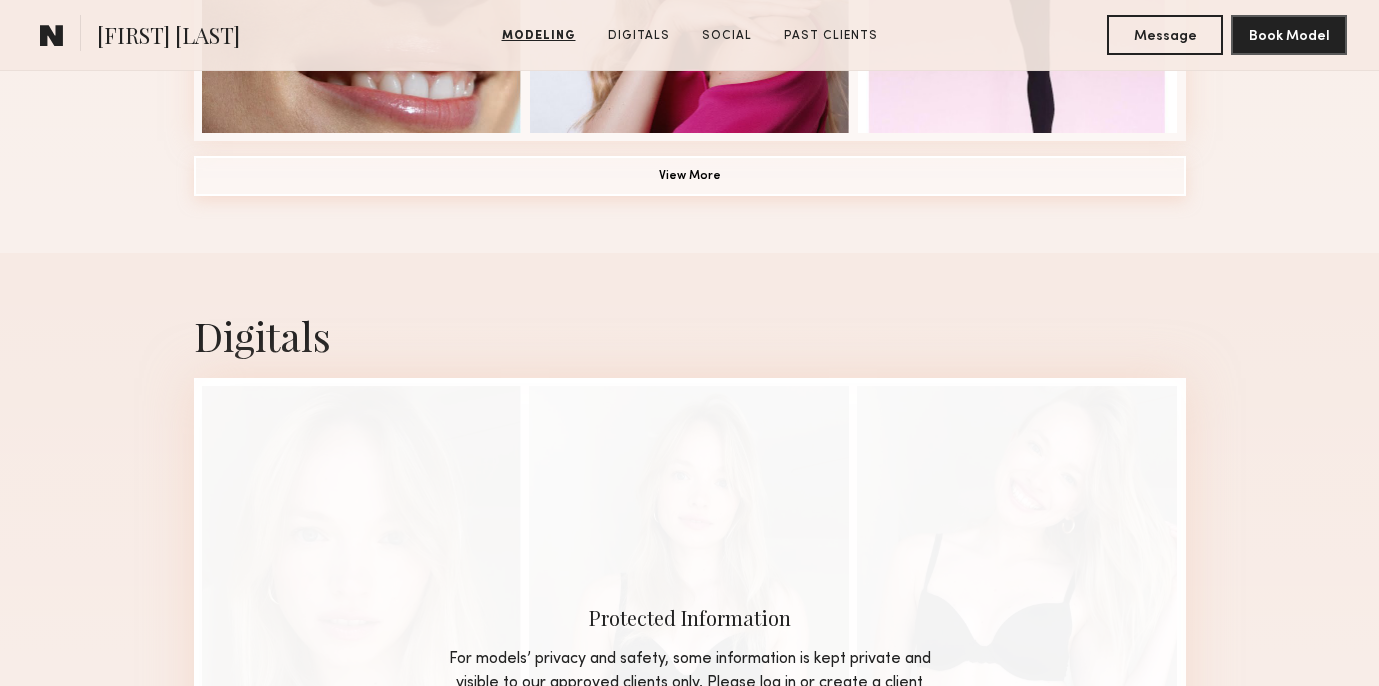 click on "View More" 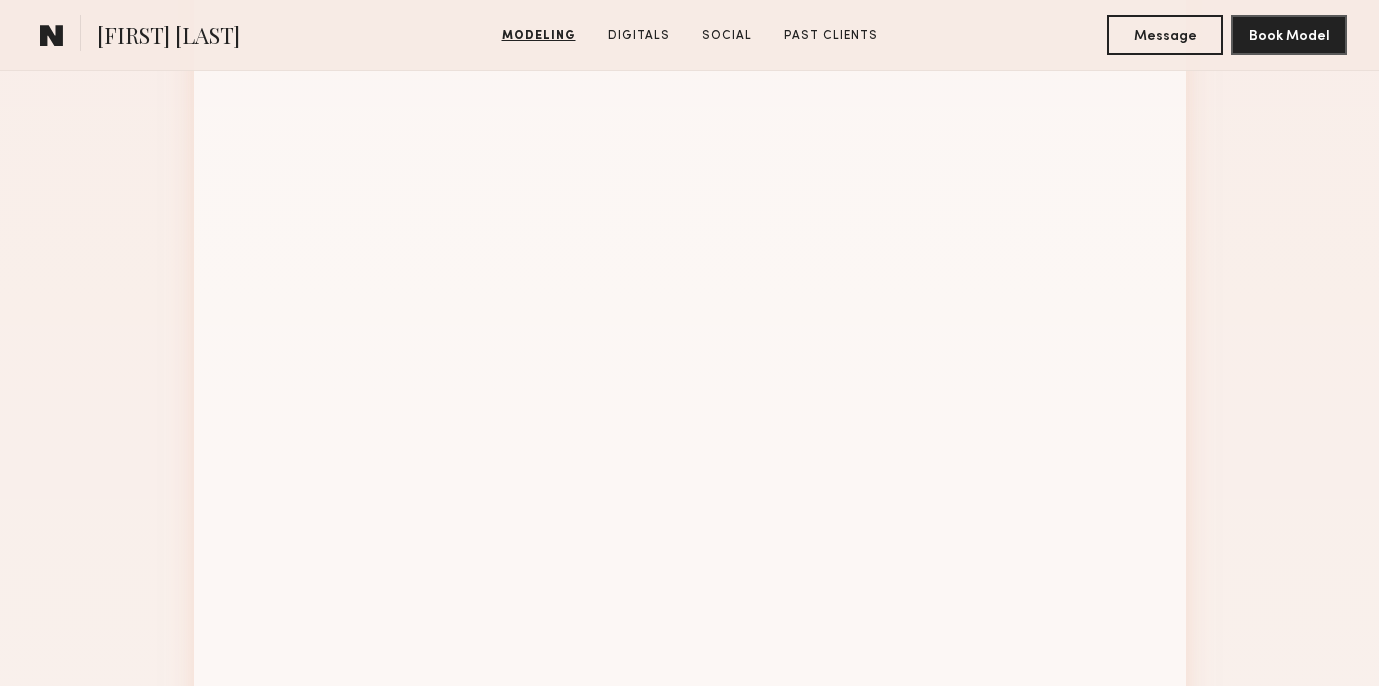 scroll, scrollTop: 2118, scrollLeft: 0, axis: vertical 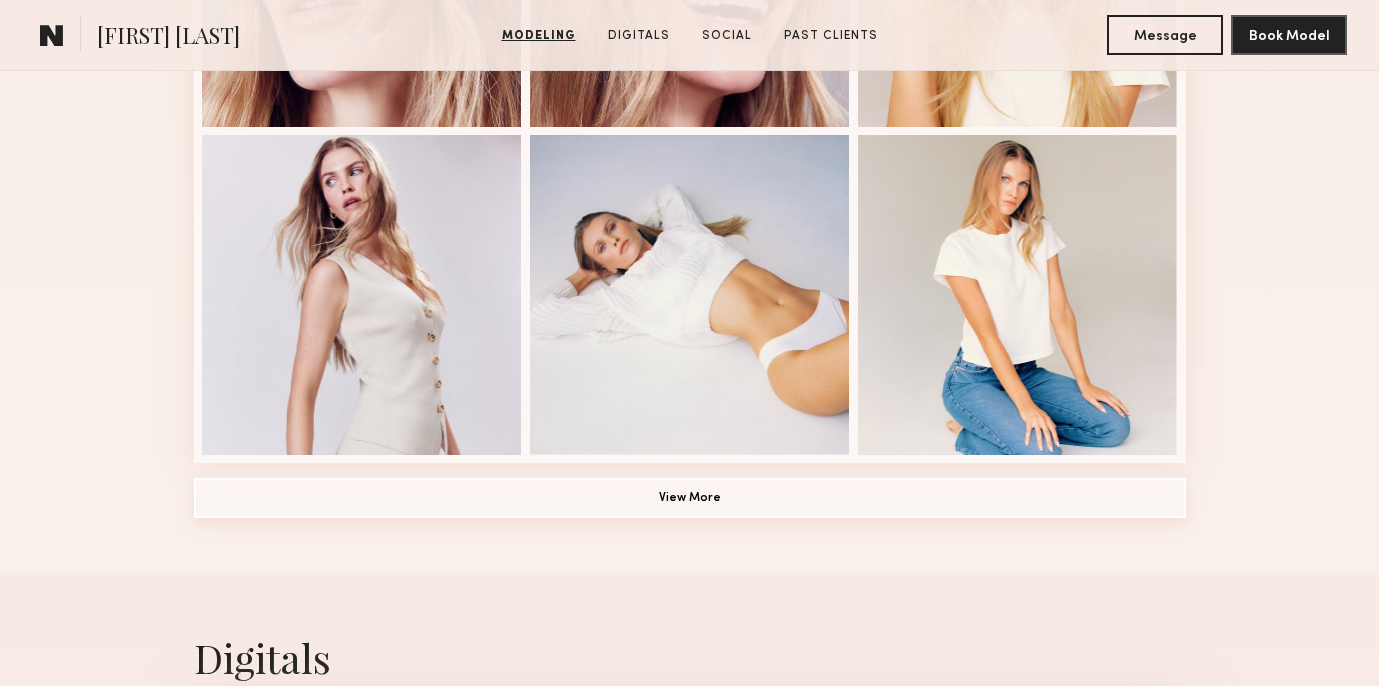 click on "View More" 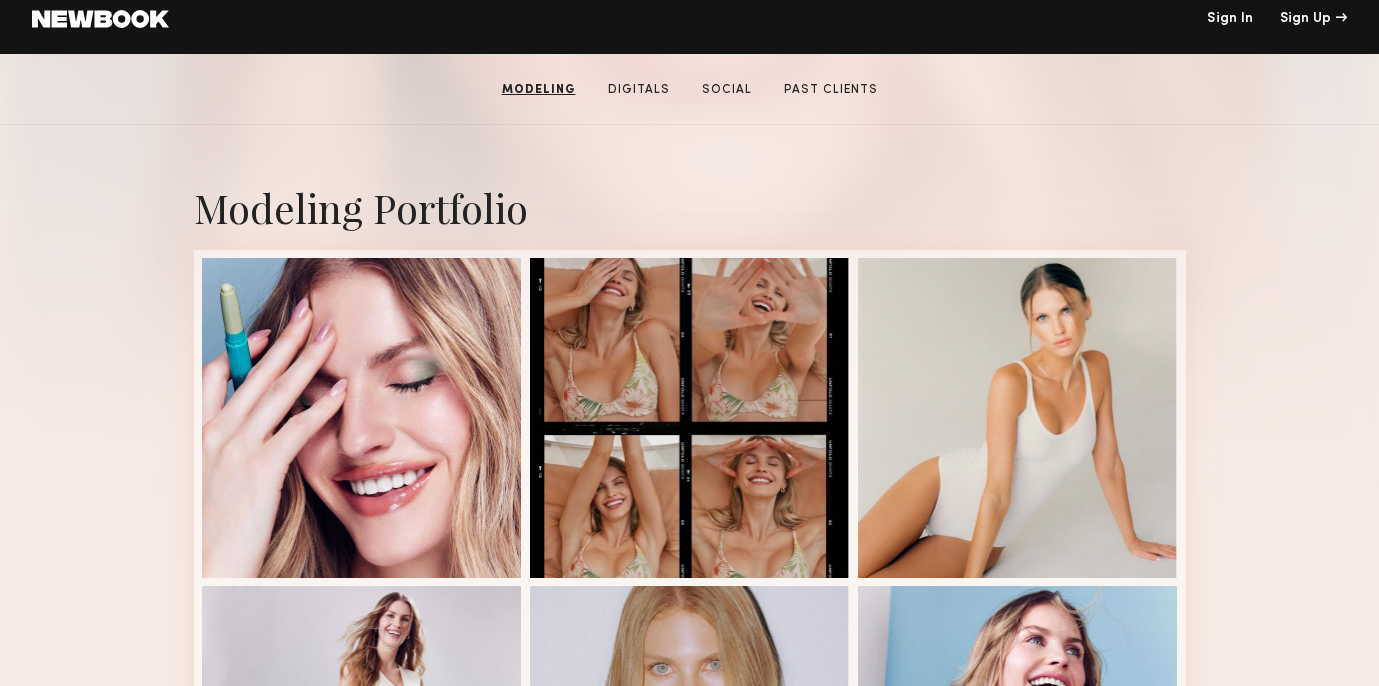 scroll, scrollTop: 334, scrollLeft: 0, axis: vertical 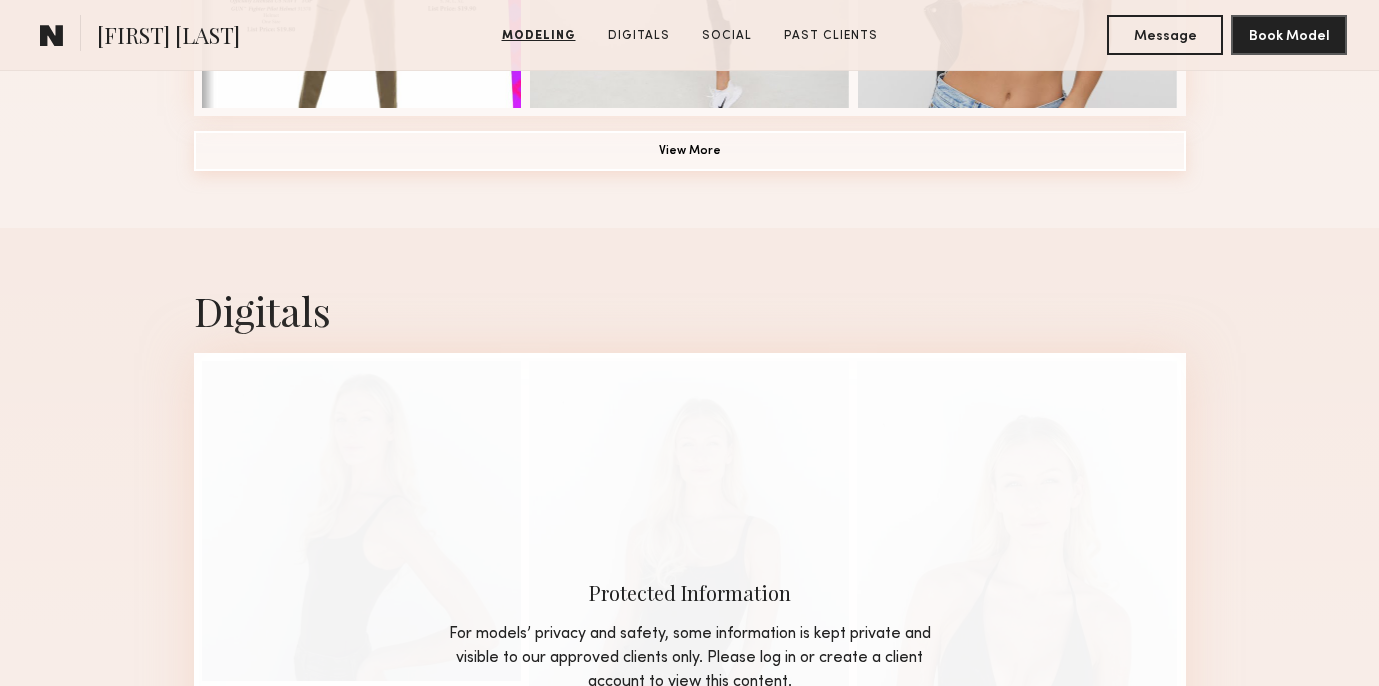 click on "View More" 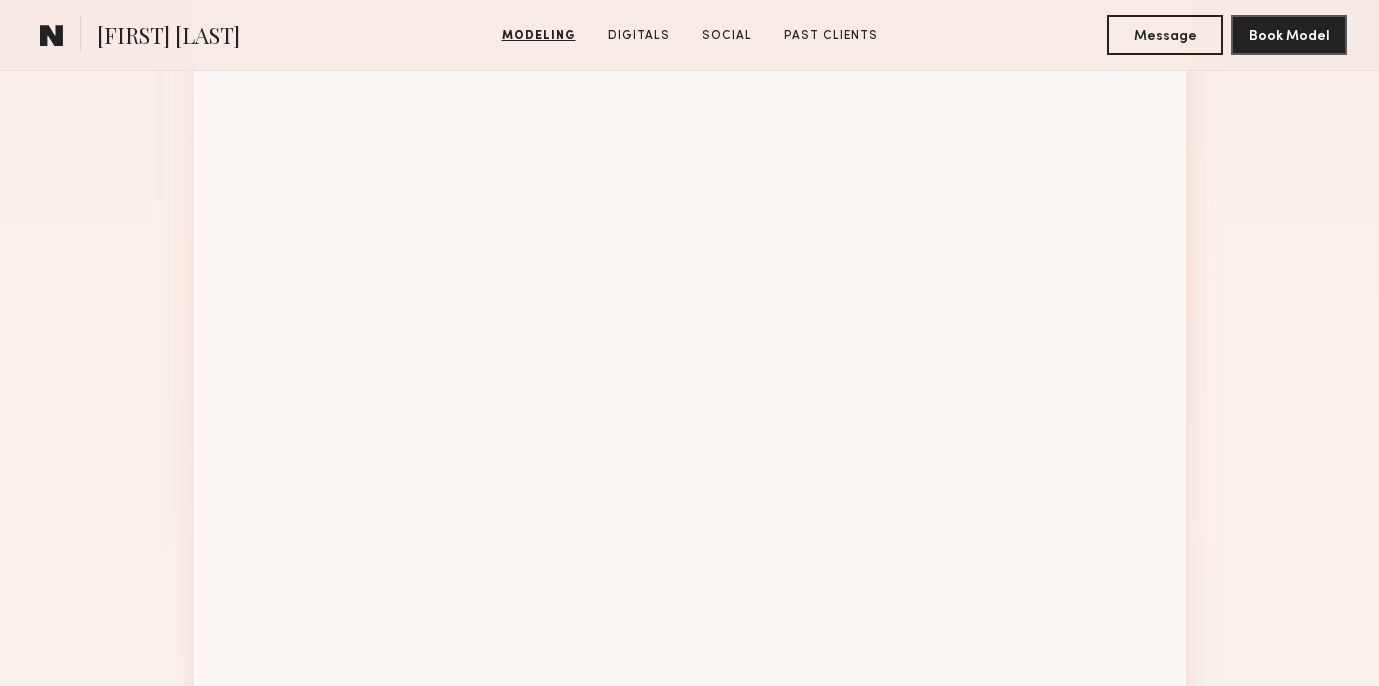 scroll, scrollTop: 2526, scrollLeft: 0, axis: vertical 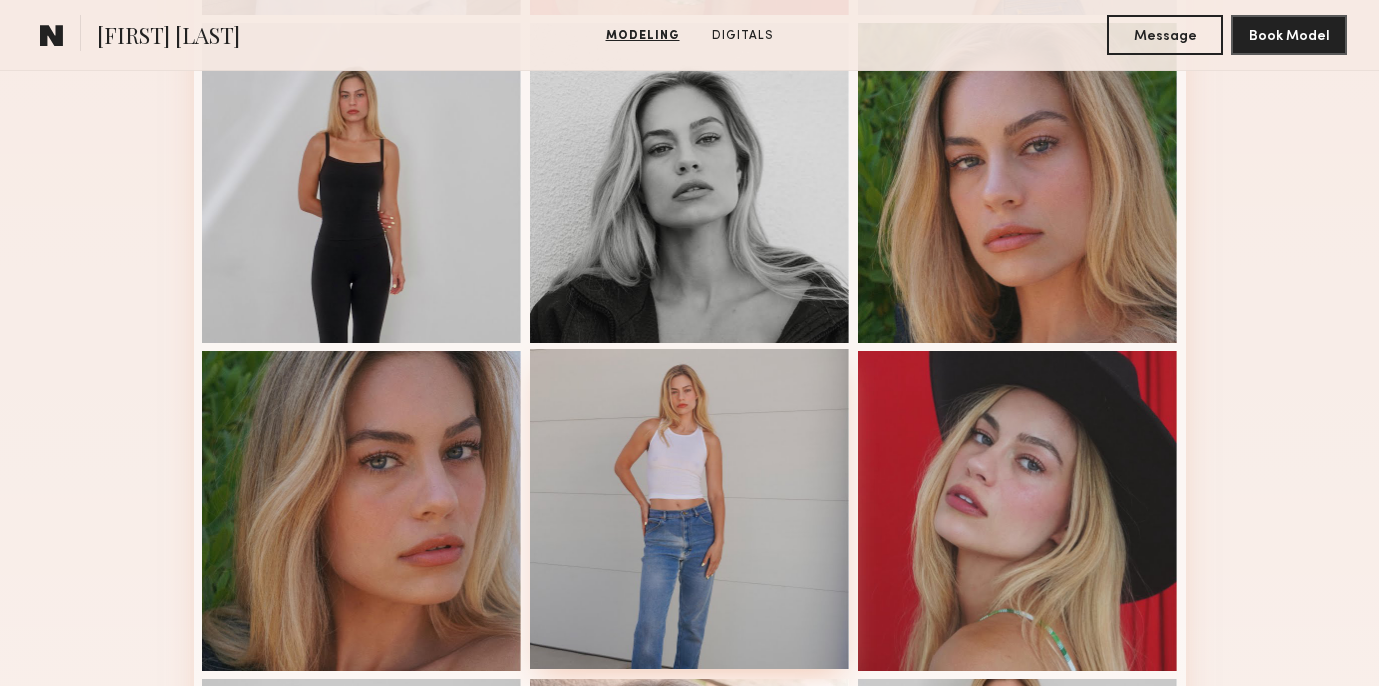 click at bounding box center (690, 509) 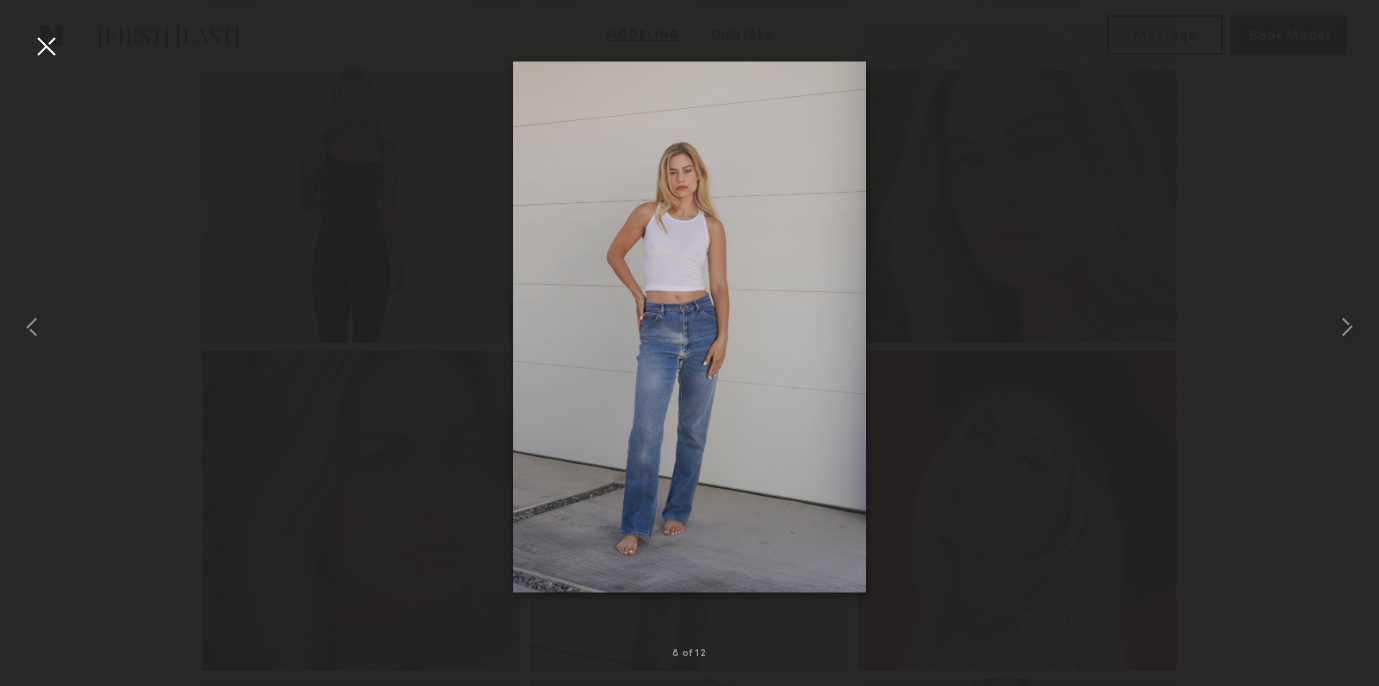 click at bounding box center [46, 46] 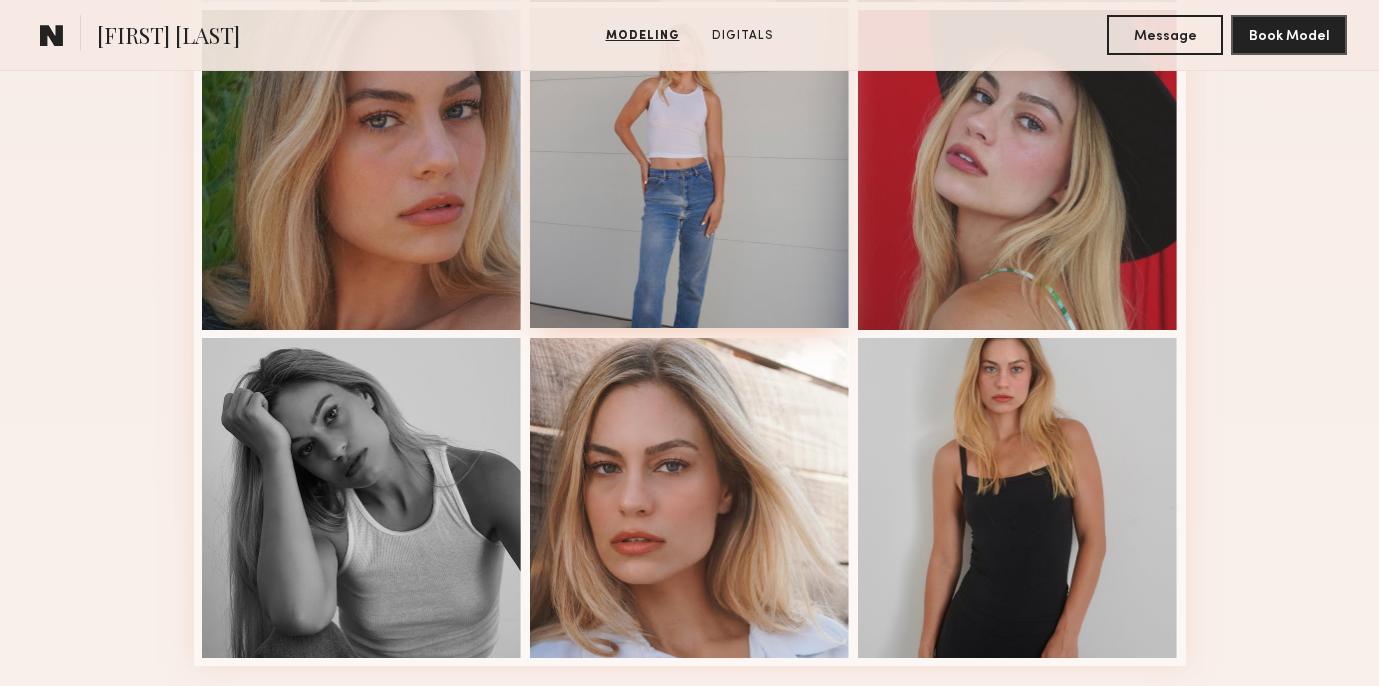 scroll, scrollTop: 1242, scrollLeft: 0, axis: vertical 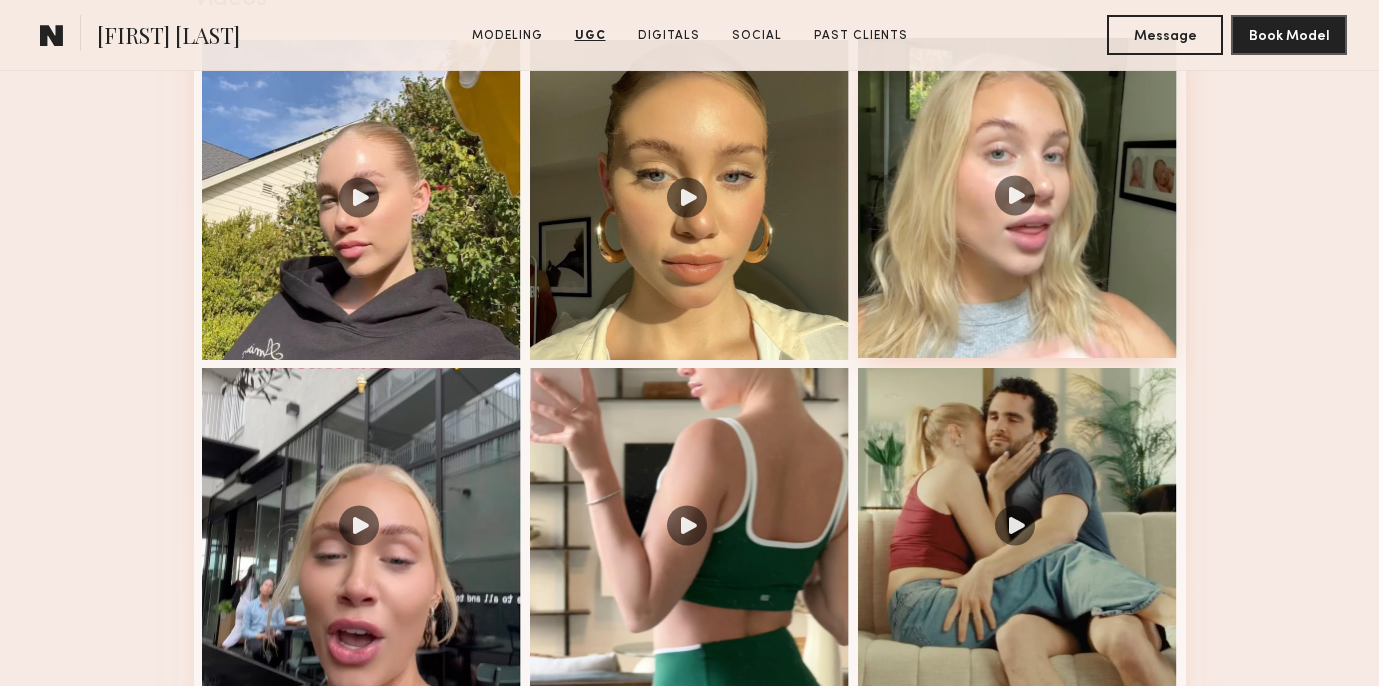click at bounding box center (1018, 198) 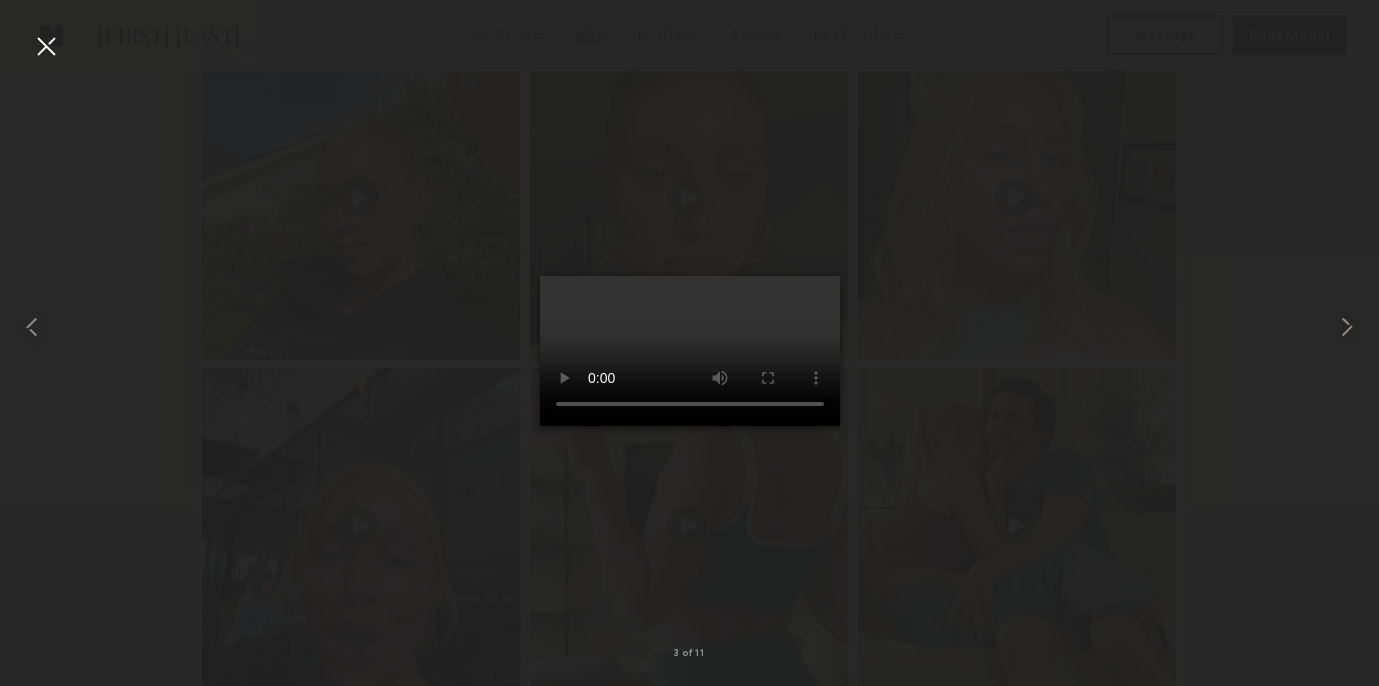 click at bounding box center [46, 46] 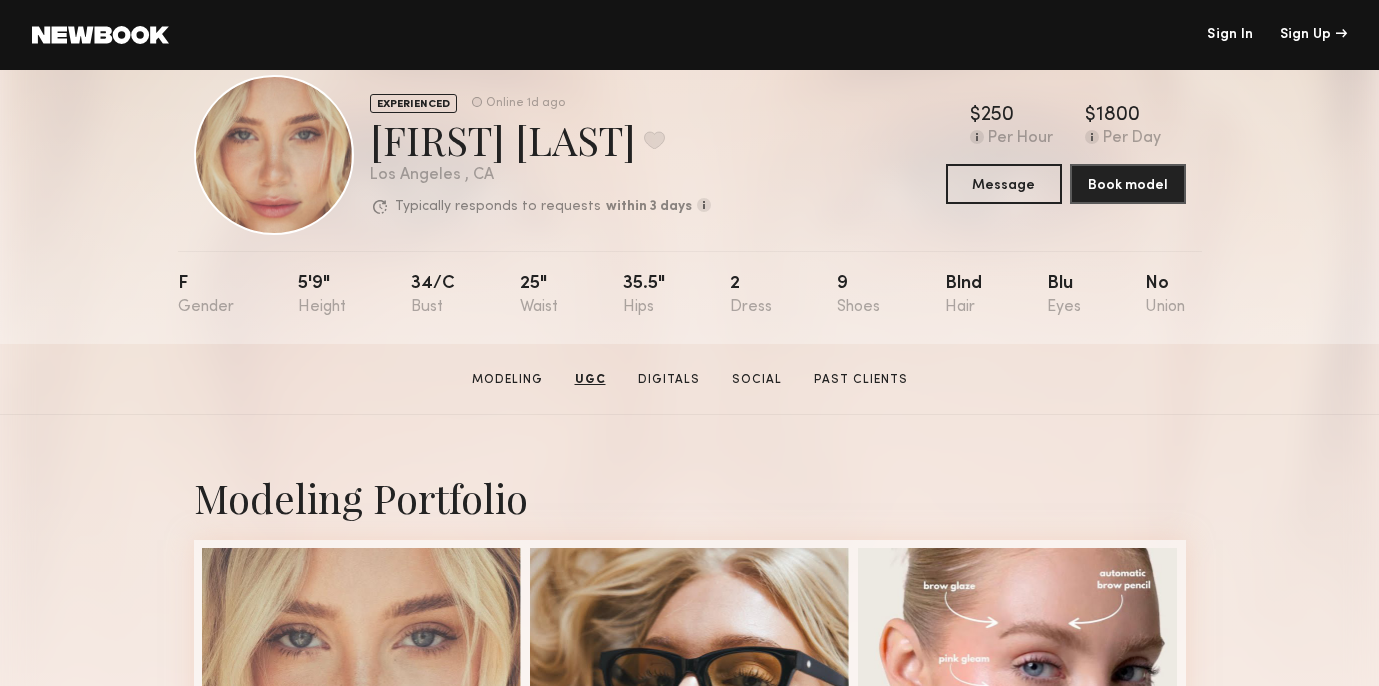 scroll, scrollTop: 0, scrollLeft: 0, axis: both 